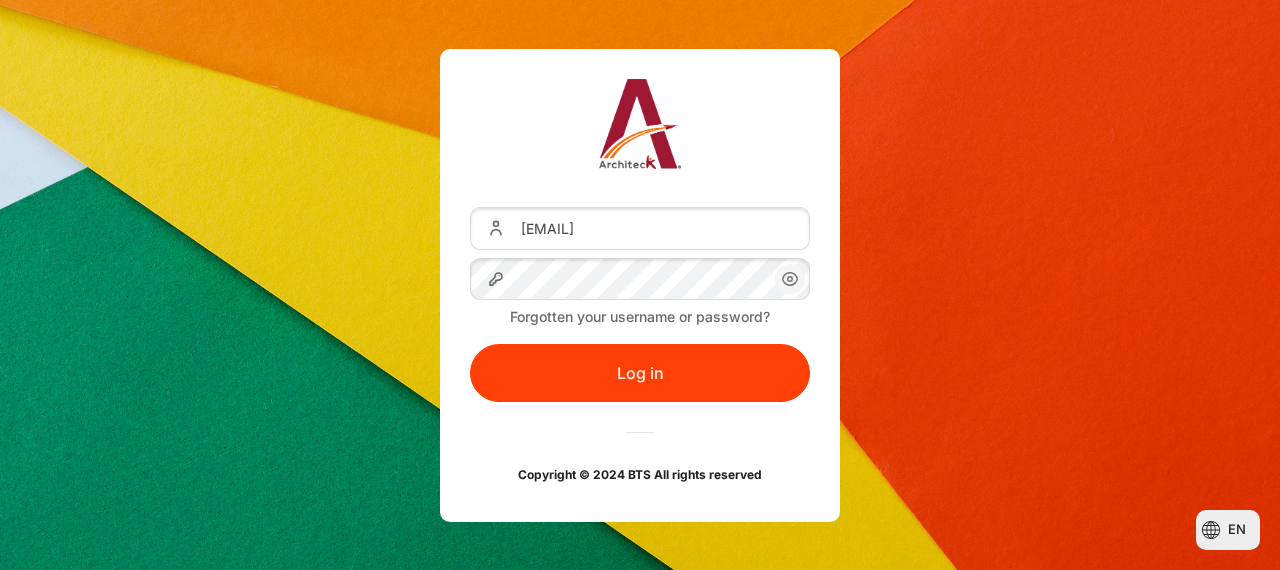 scroll, scrollTop: 0, scrollLeft: 0, axis: both 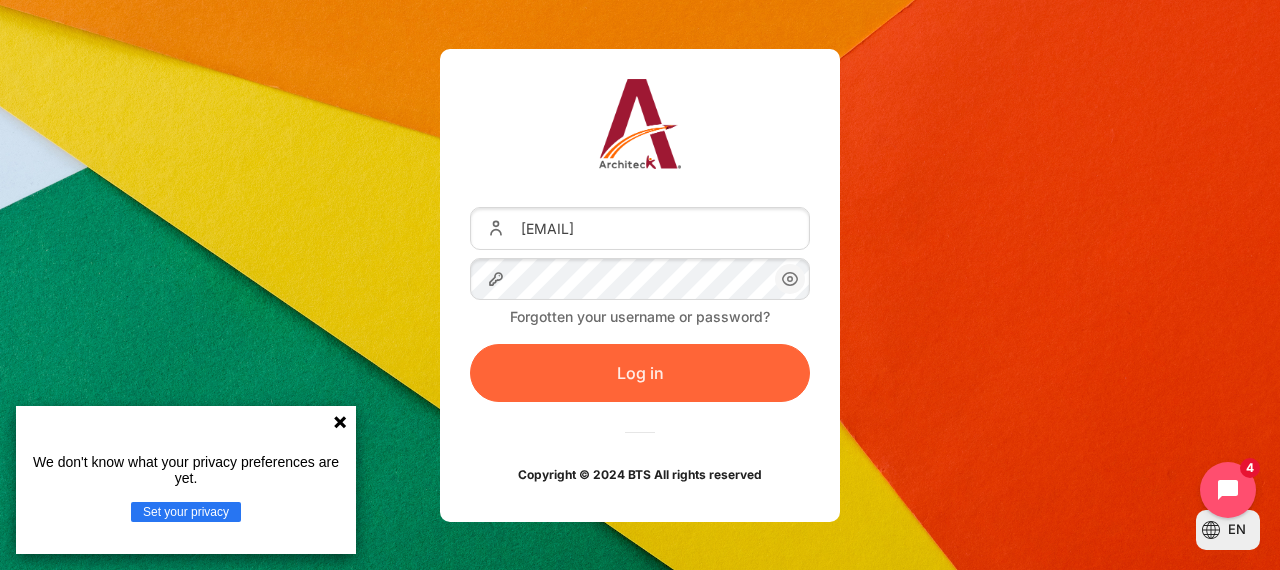 click on "Log in" at bounding box center [640, 373] 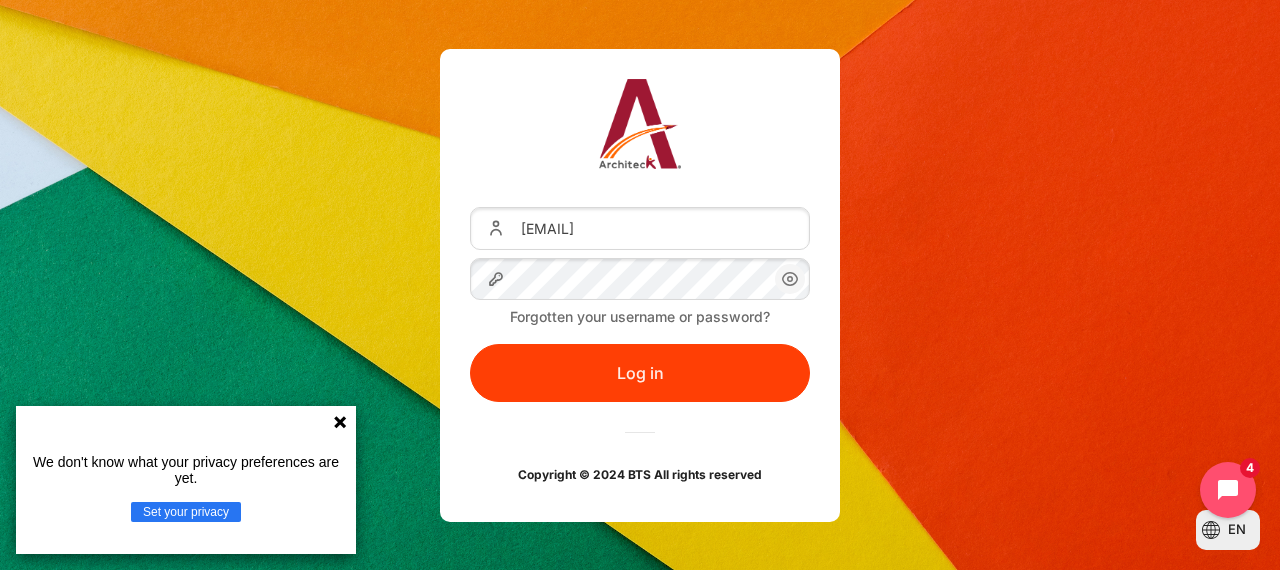 click 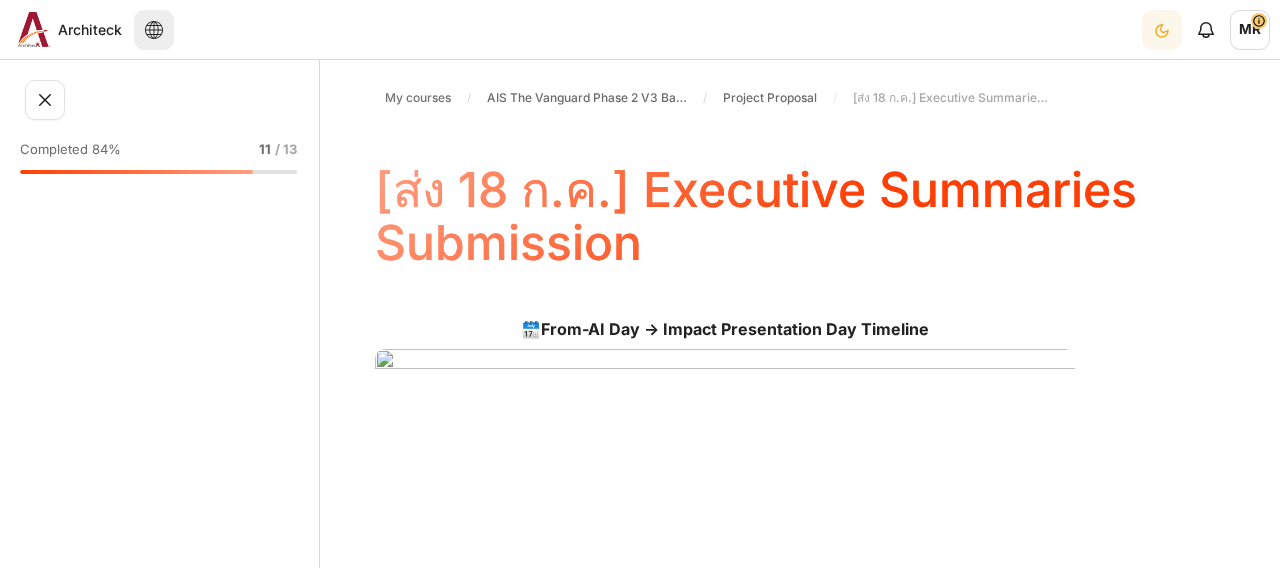 scroll, scrollTop: 0, scrollLeft: 0, axis: both 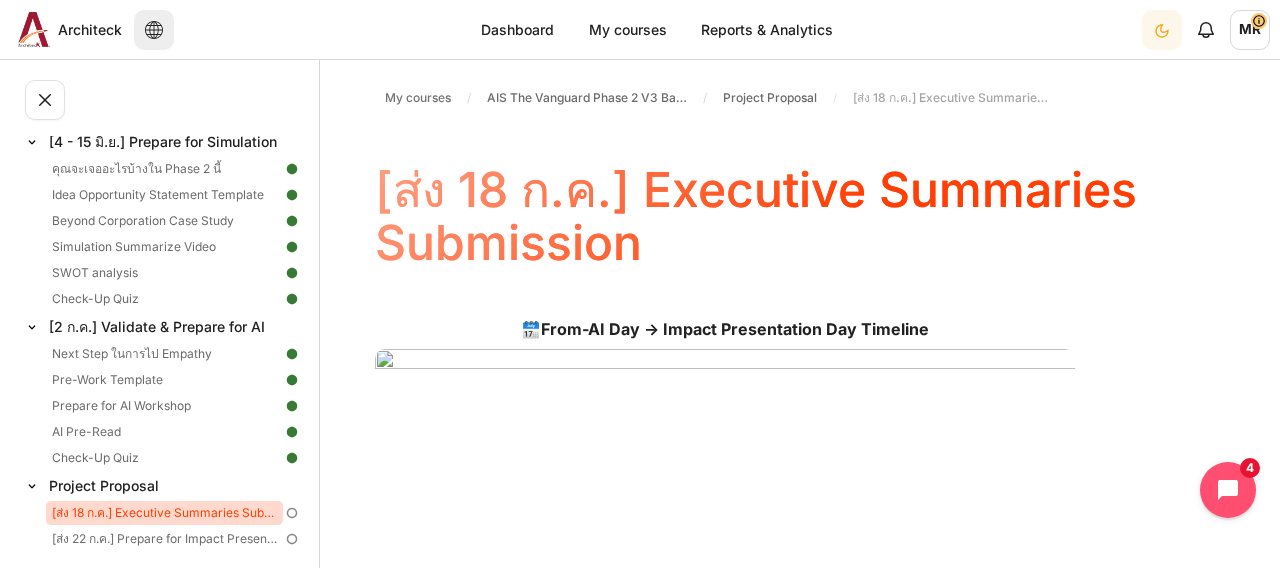 click on "[ส่ง 18 ก.ค.] Executive Summaries Submission" at bounding box center (164, 513) 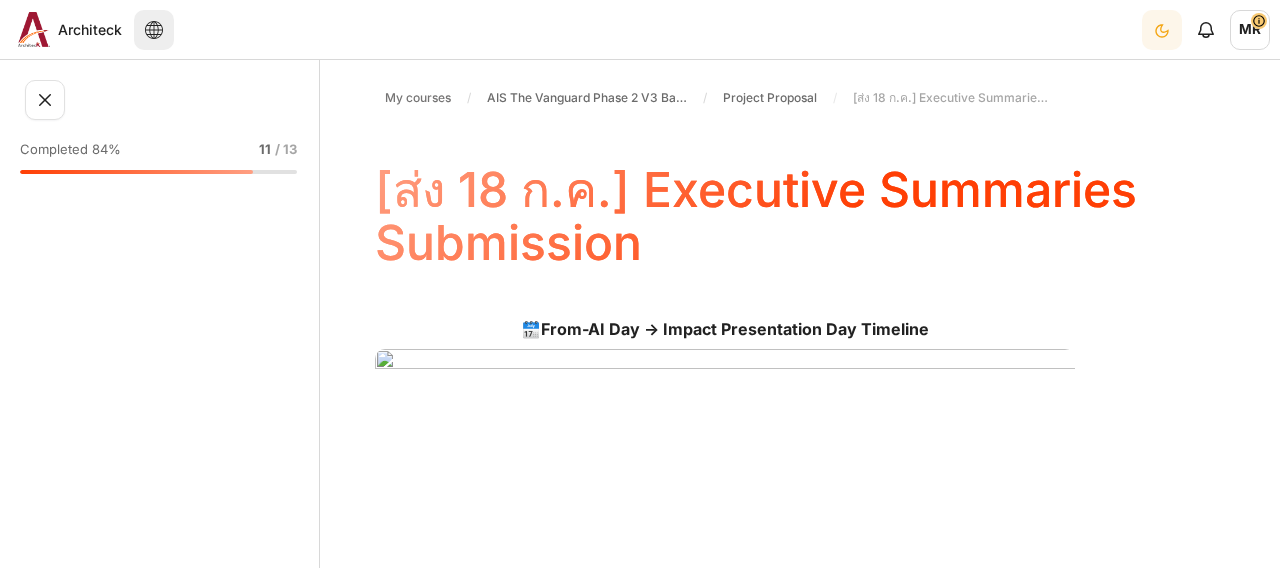 scroll, scrollTop: 0, scrollLeft: 0, axis: both 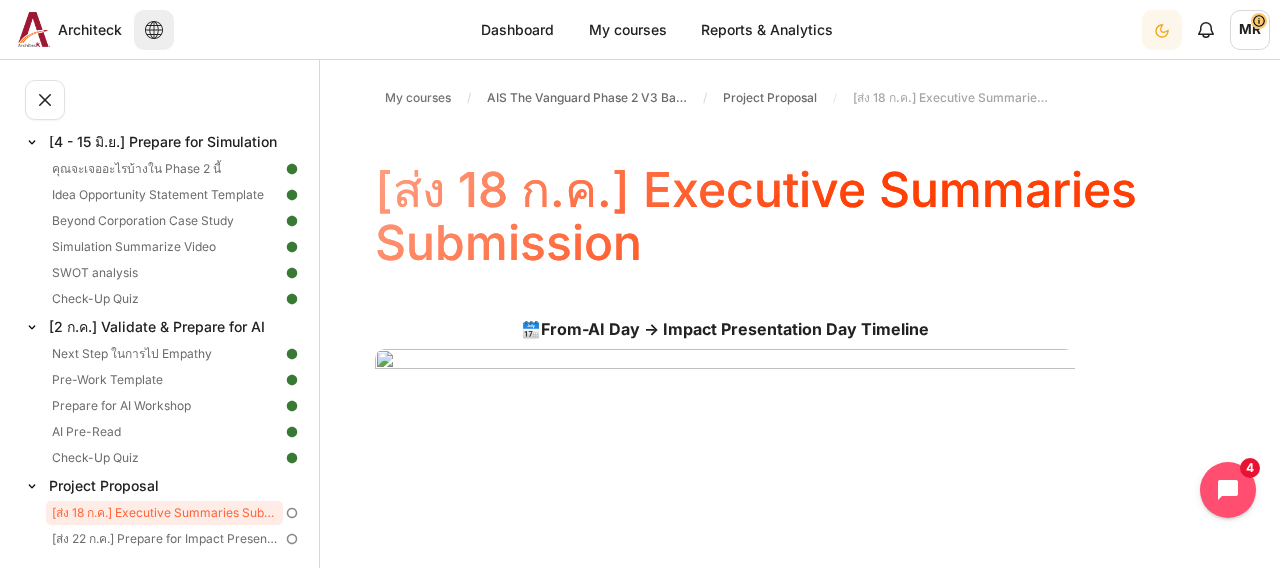 click on "🗓️  From-AI Day → Impact Presentation Day Timeline
Executive Summary ส่งไฟล์ภายใน   [DATE] ก่อน [TIME]   ใช้ Template ใน Architeck  : ไฟล์ 01 Template_Executive Summary_Update.pptx (ห้ามปรับเปลี่ยน Template) คำอธิบายไฟล์ Section 1: Executive Summary ไม่อนุญาตให้แก้  Template ขอให้เปลี่ยนชื่อไฟล์เป็น Executive Summary _[TeamName].pptx เพื่อใช้สำหรับกิจกรรมในห้องเพิ่มเติม สำหรับเตรียมให้ผู้บริหารทำความเข้าใจภาพรวมก่อนเข้ารับฟัง ให้ตัวแทนกลุ่ม Submit ไฟล์   01 Template_Executive Summary_Update.pptx     Due:" at bounding box center [800, 780] 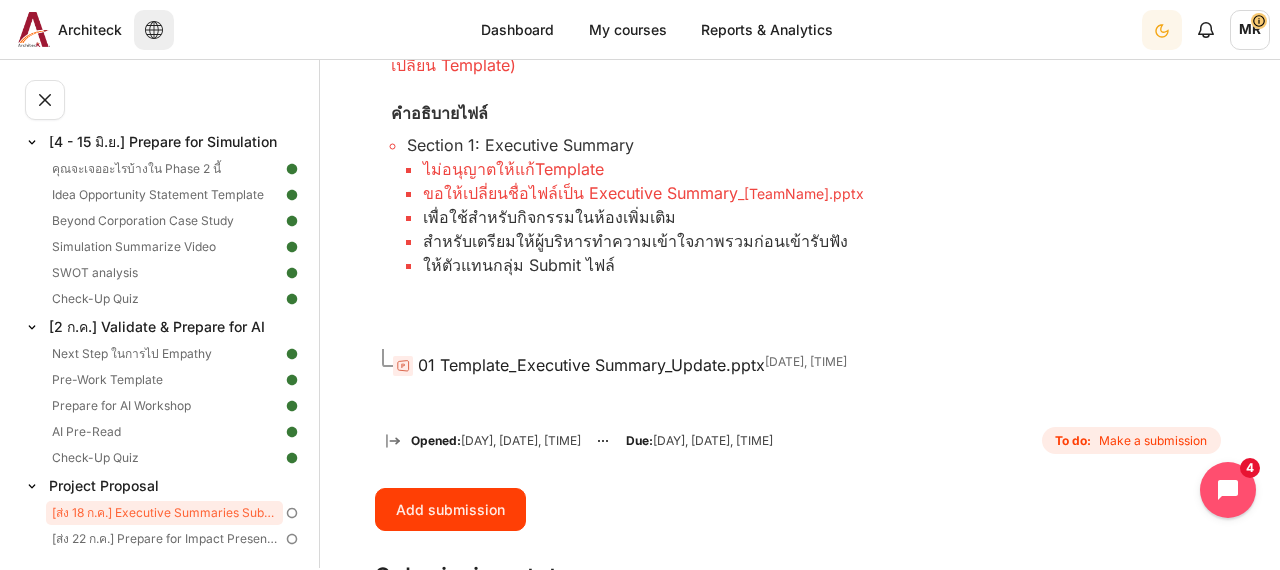 scroll, scrollTop: 1100, scrollLeft: 0, axis: vertical 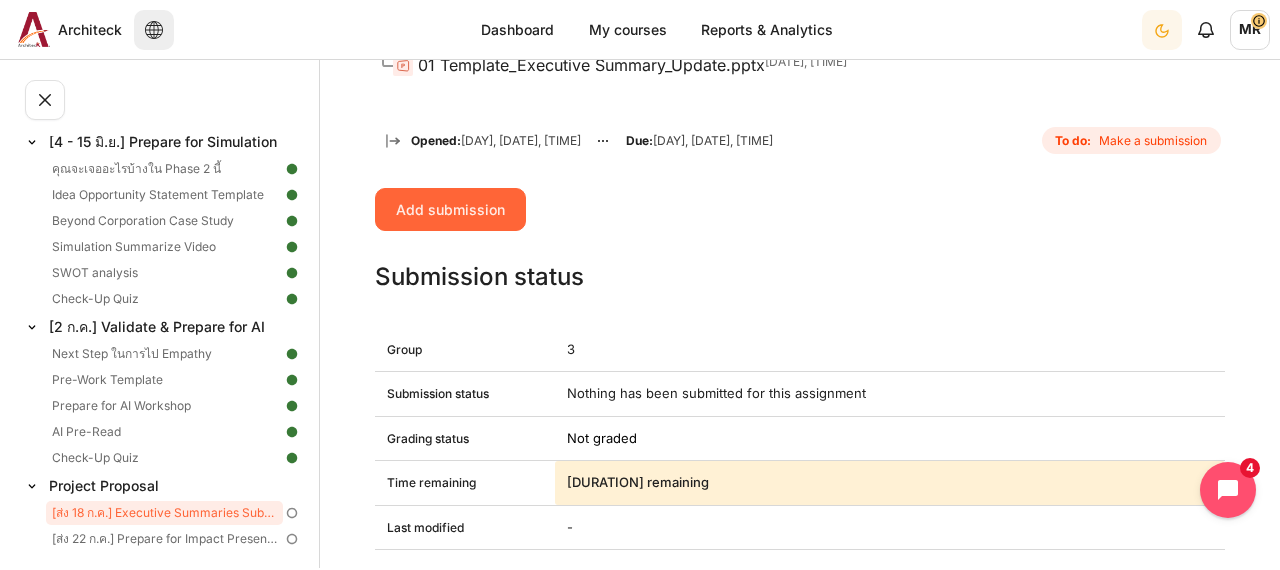 click on "Add submission" at bounding box center (450, 209) 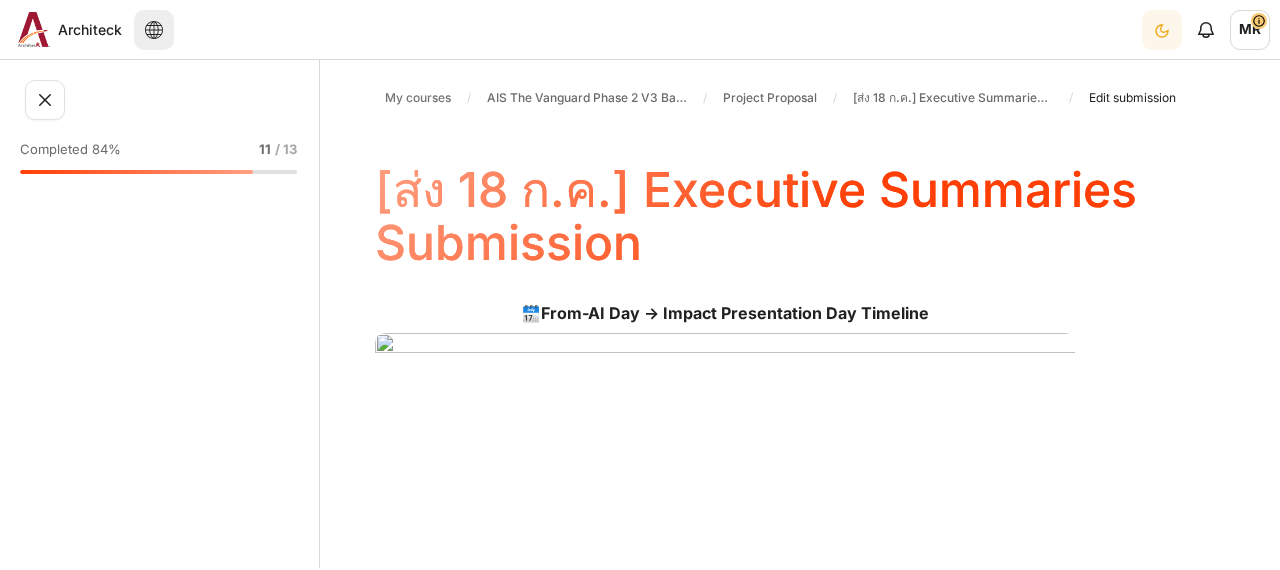scroll, scrollTop: 0, scrollLeft: 0, axis: both 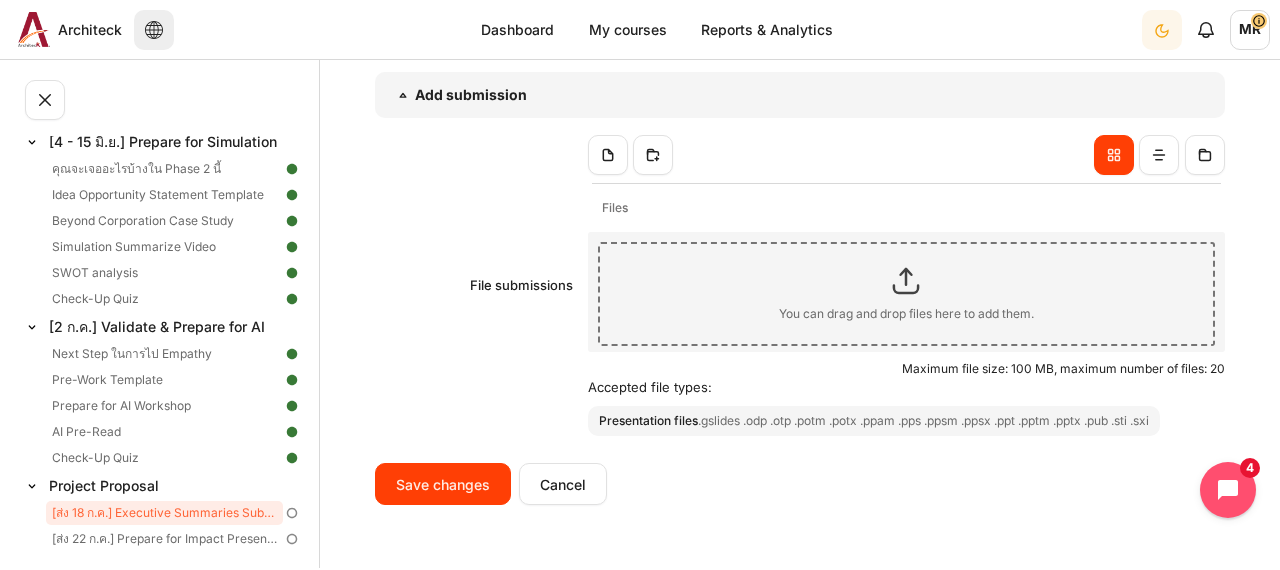 click at bounding box center [907, 281] 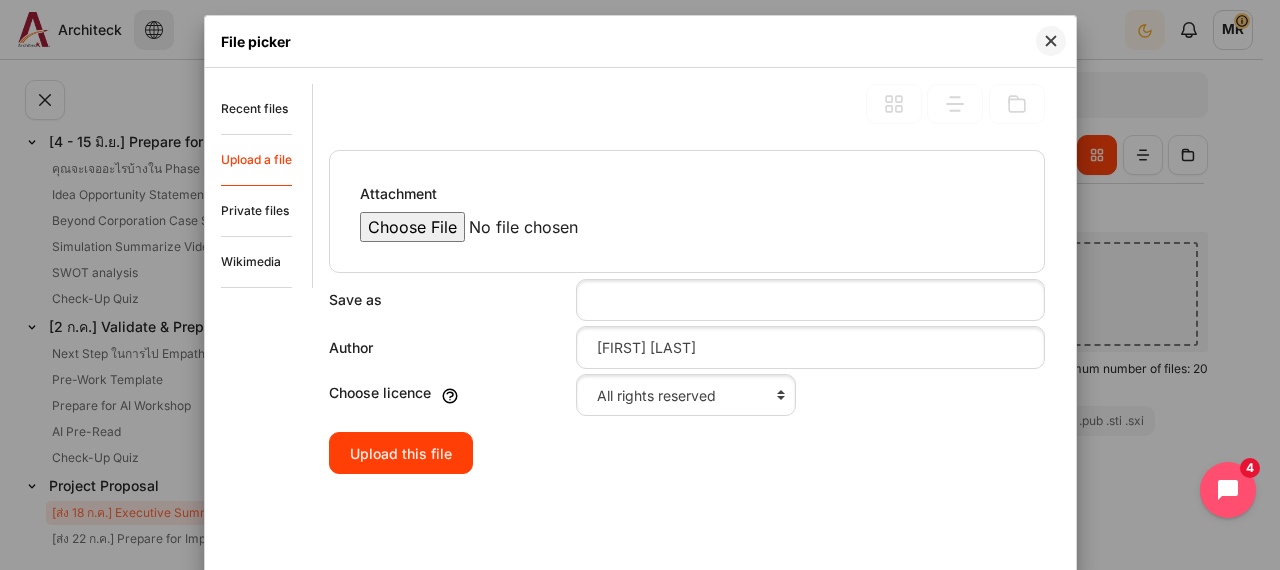 click on "Attachment" at bounding box center [530, 227] 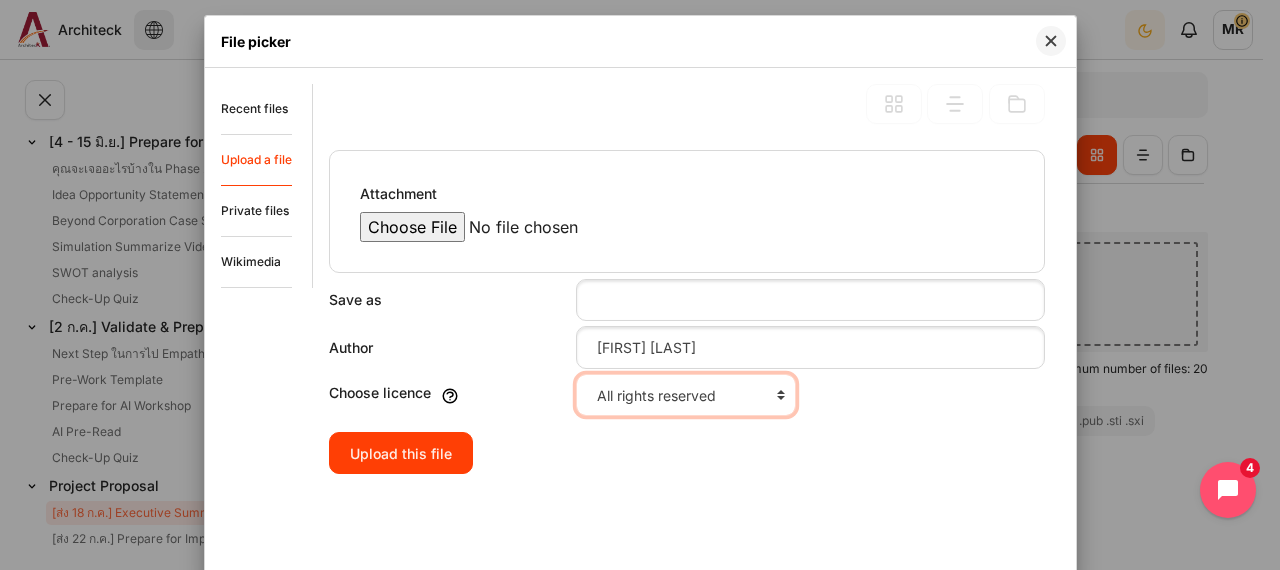 click on "All rights reserved" at bounding box center (686, 395) 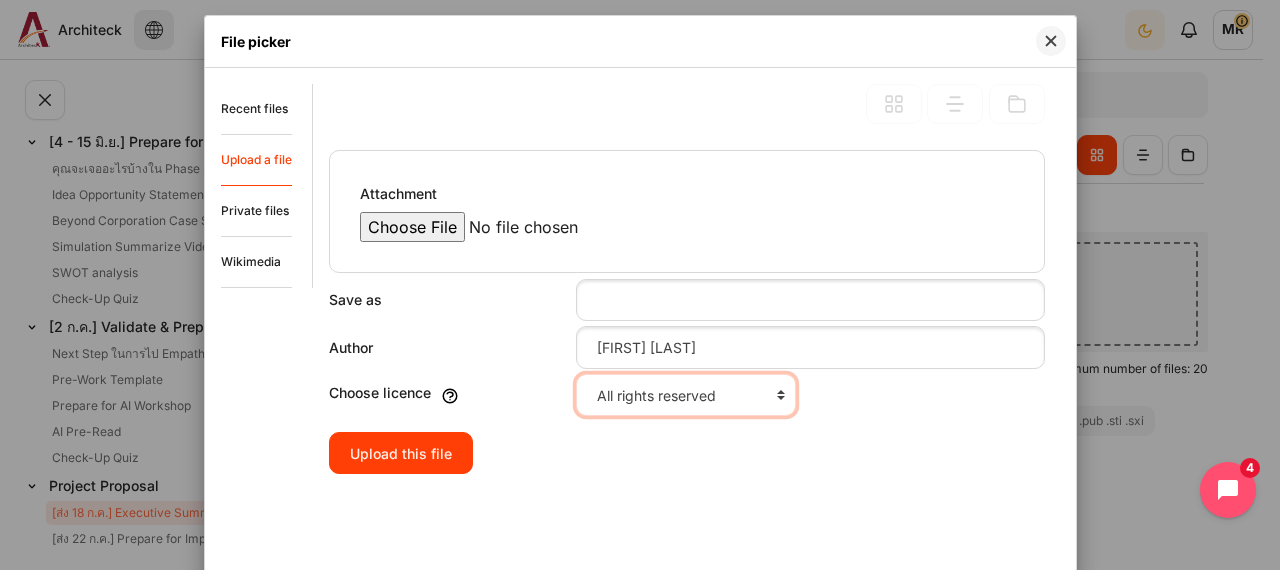 click on "All rights reserved" at bounding box center (686, 395) 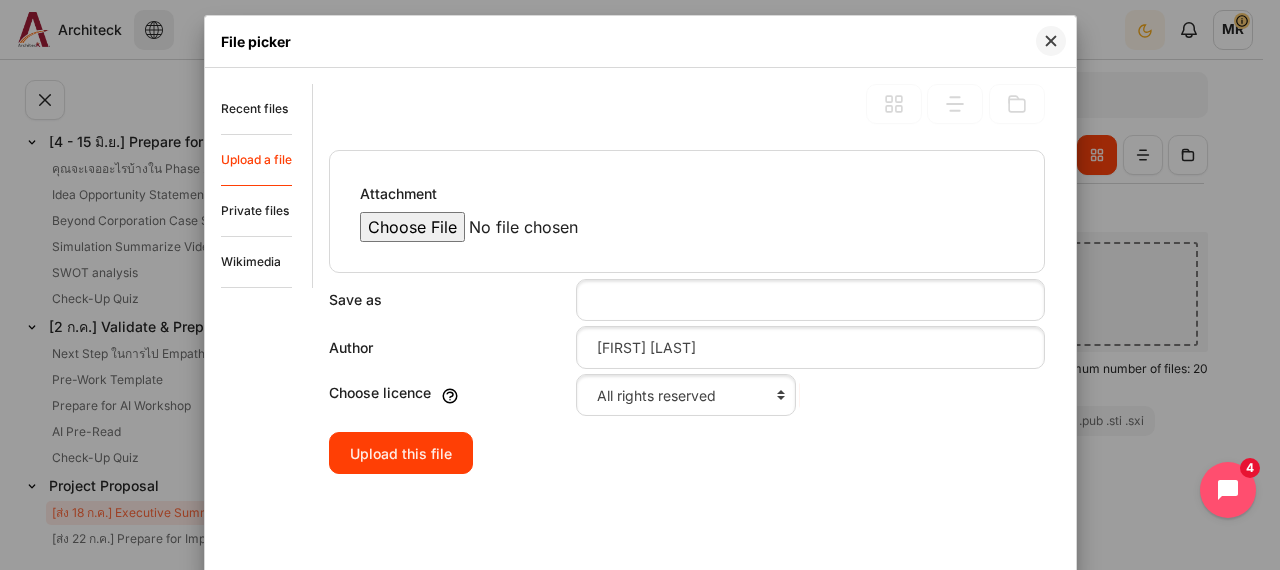 click on "All rights reserved" at bounding box center [810, 395] 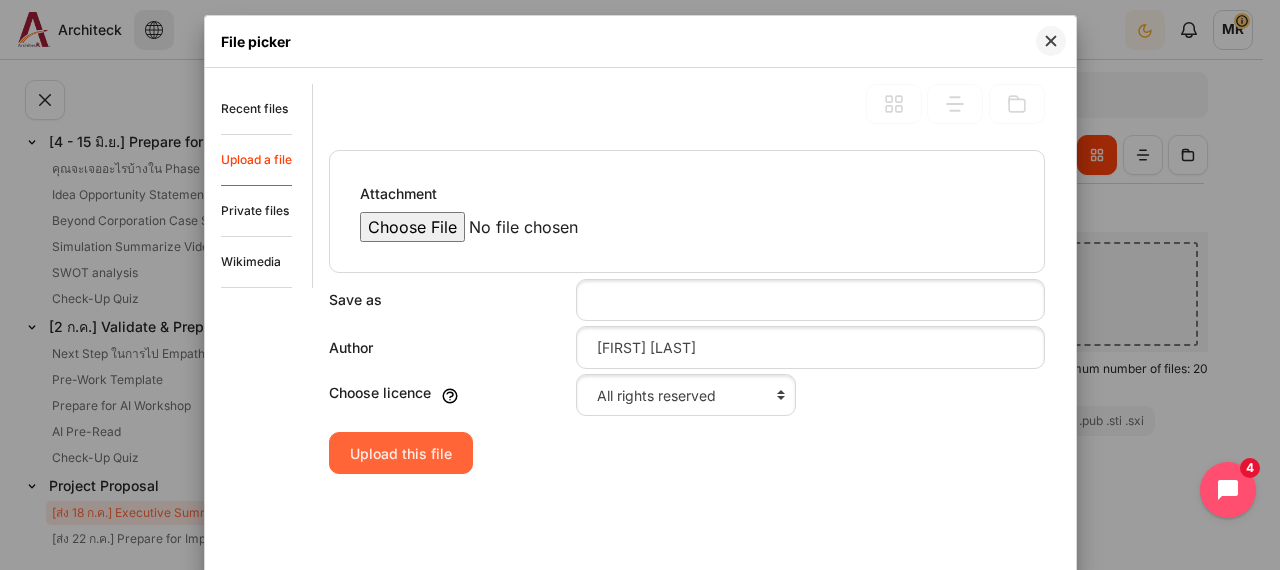 click on "Upload this file" at bounding box center (401, 453) 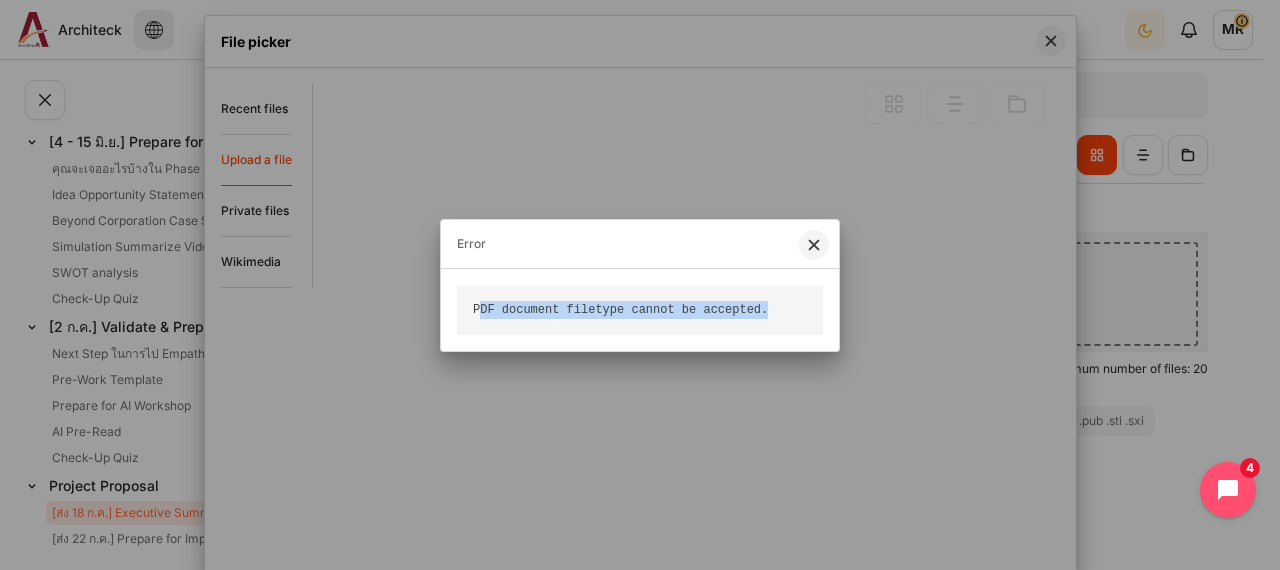 drag, startPoint x: 763, startPoint y: 305, endPoint x: 479, endPoint y: 311, distance: 284.0634 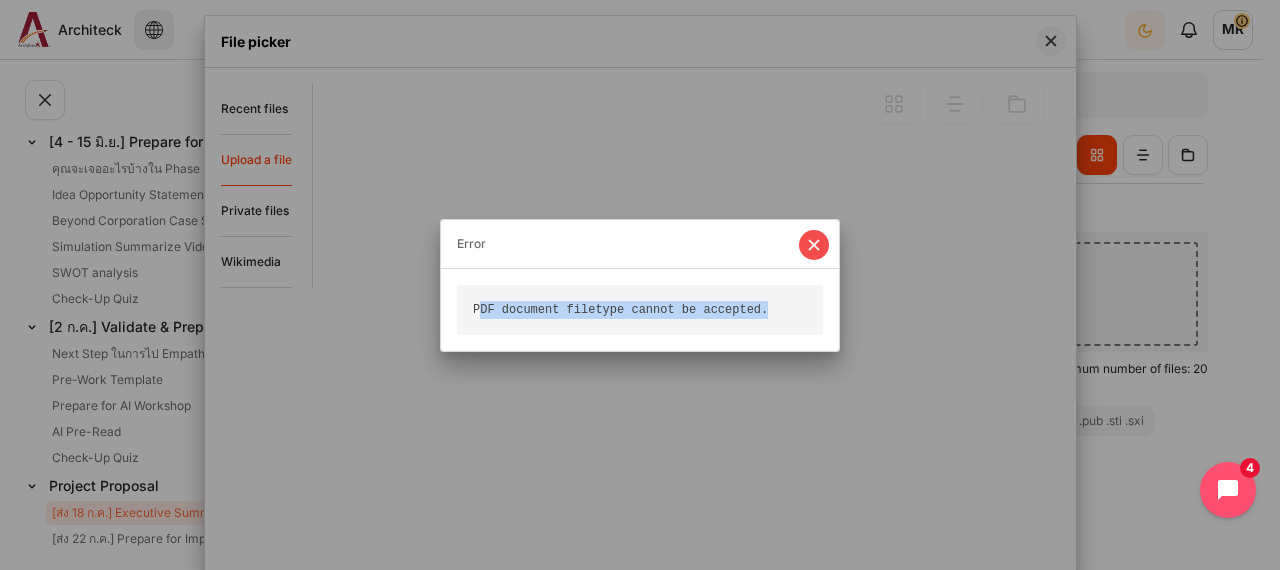 click at bounding box center [814, 245] 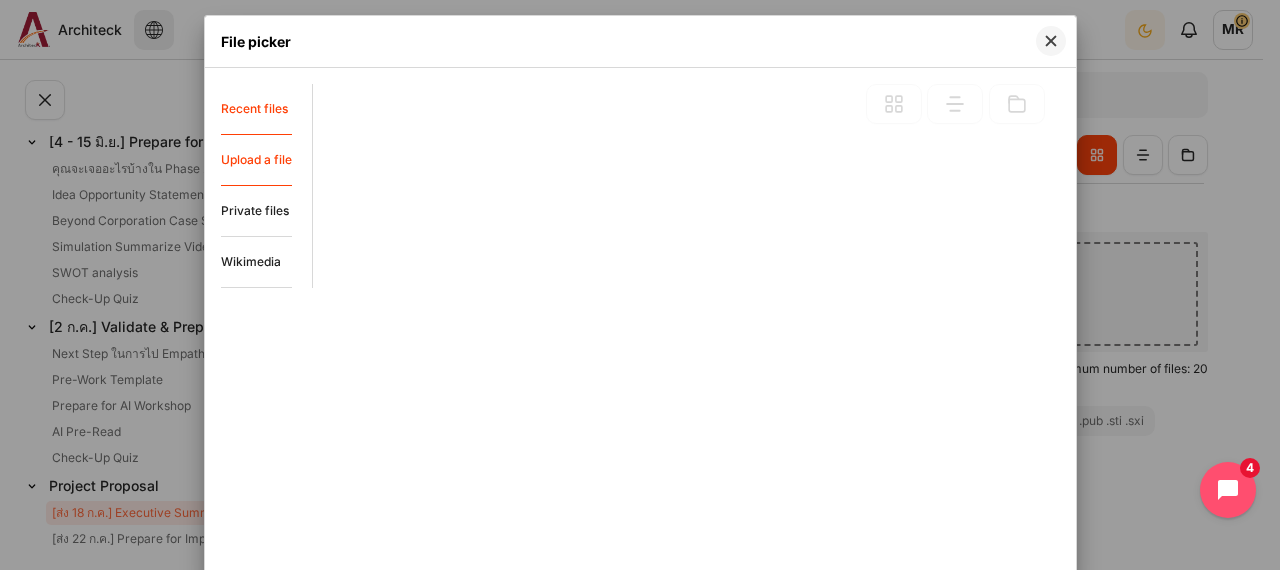 click on "Recent files" at bounding box center (254, 108) 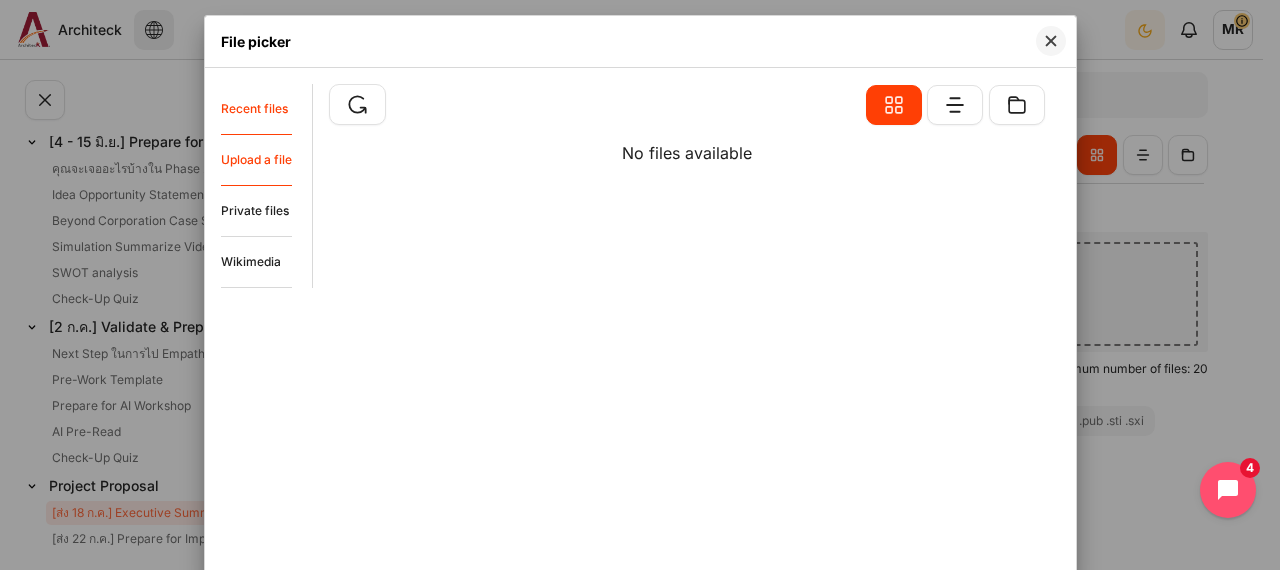 click on "Upload a file" at bounding box center (256, 159) 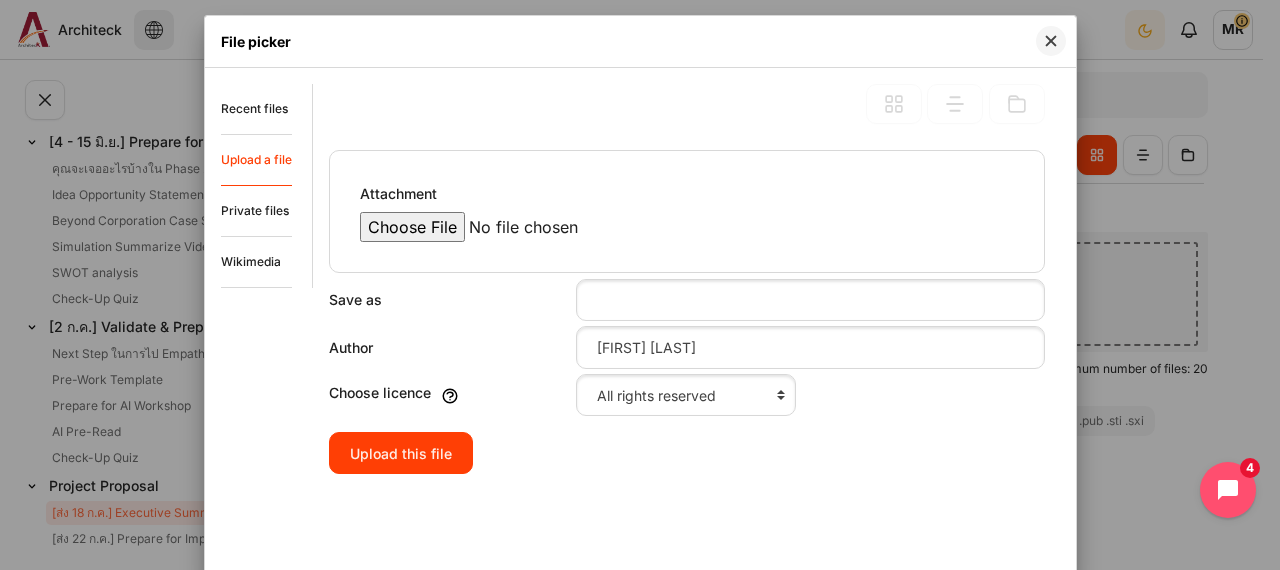 click on "Attachment" at bounding box center (530, 227) 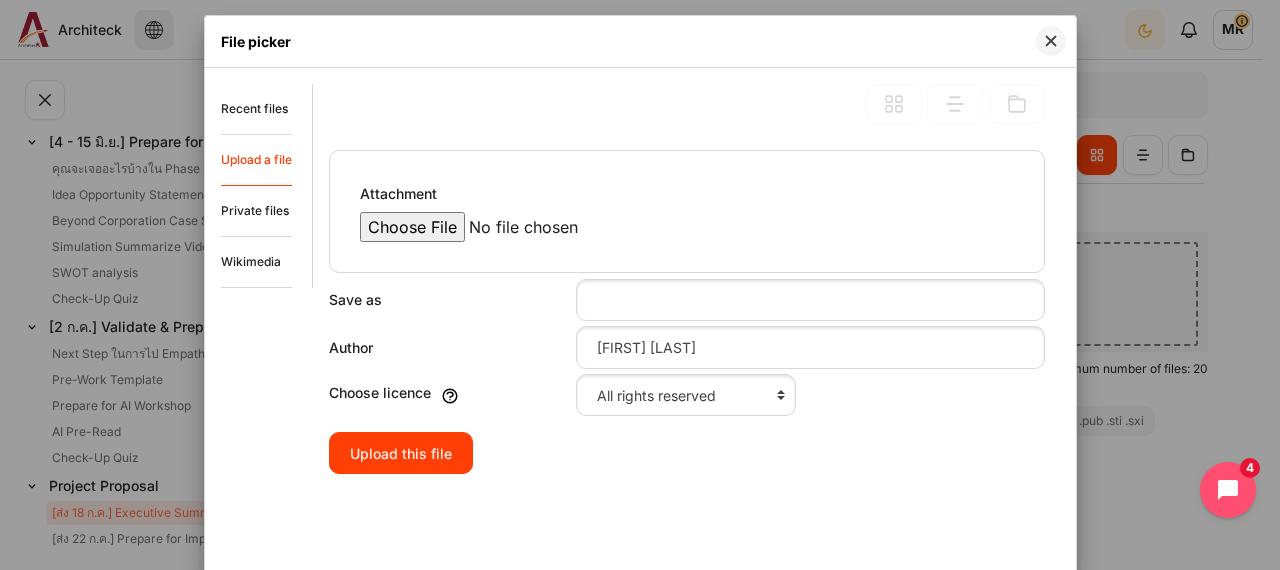 type on "C:\fakepath\01 Template_Executive Summary_TUNDER.pptx" 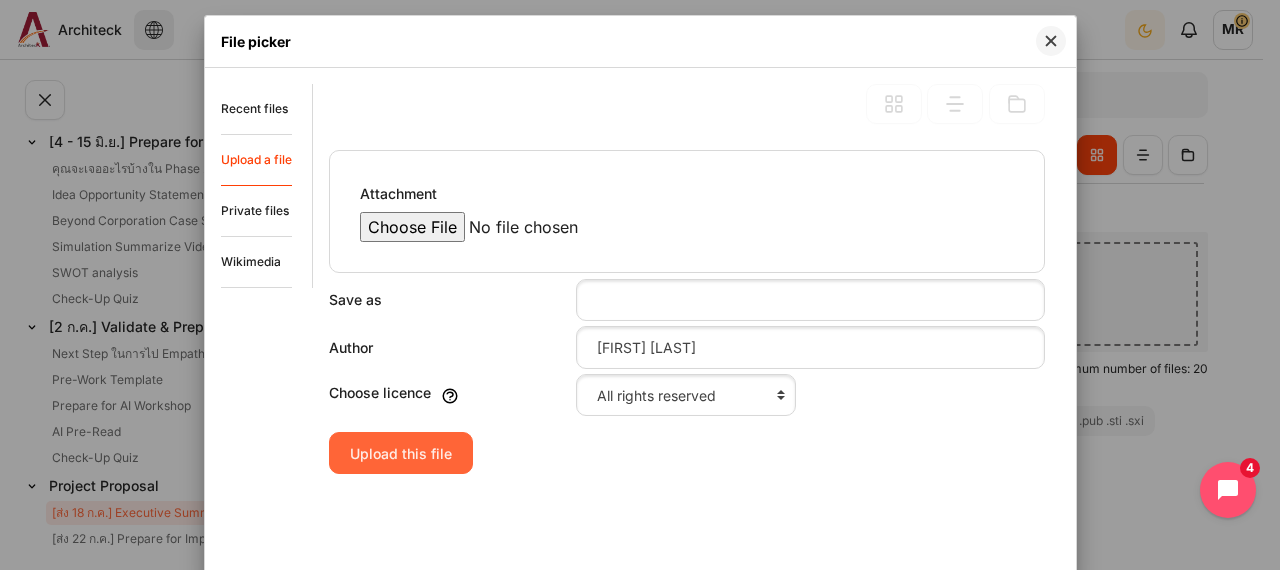click on "Upload this file" at bounding box center (401, 453) 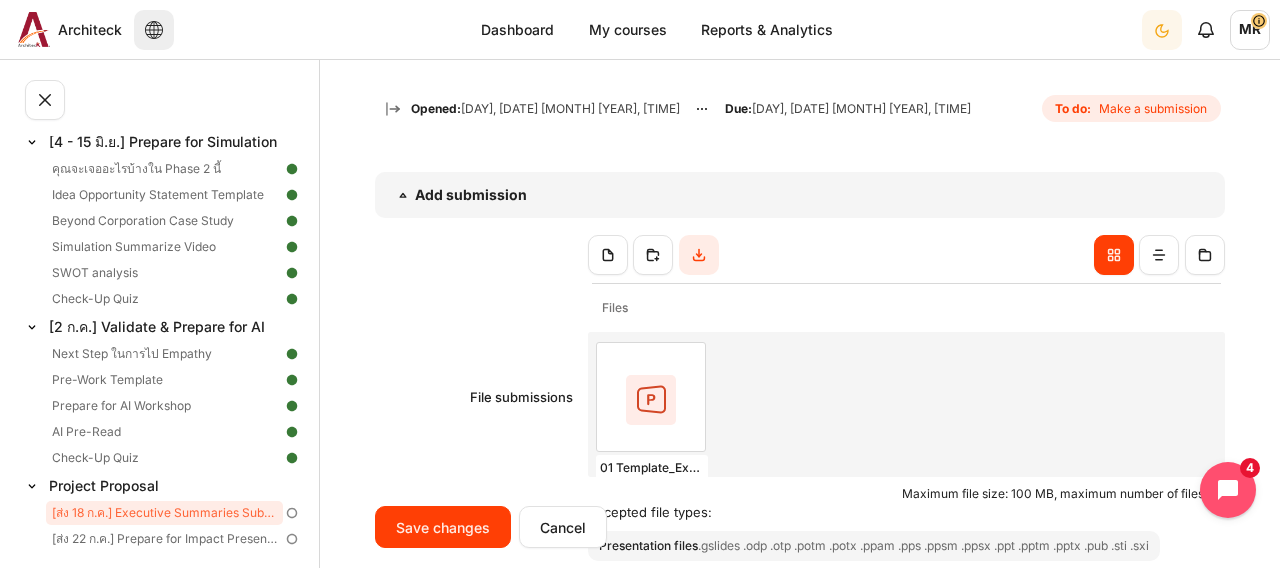 scroll, scrollTop: 1200, scrollLeft: 0, axis: vertical 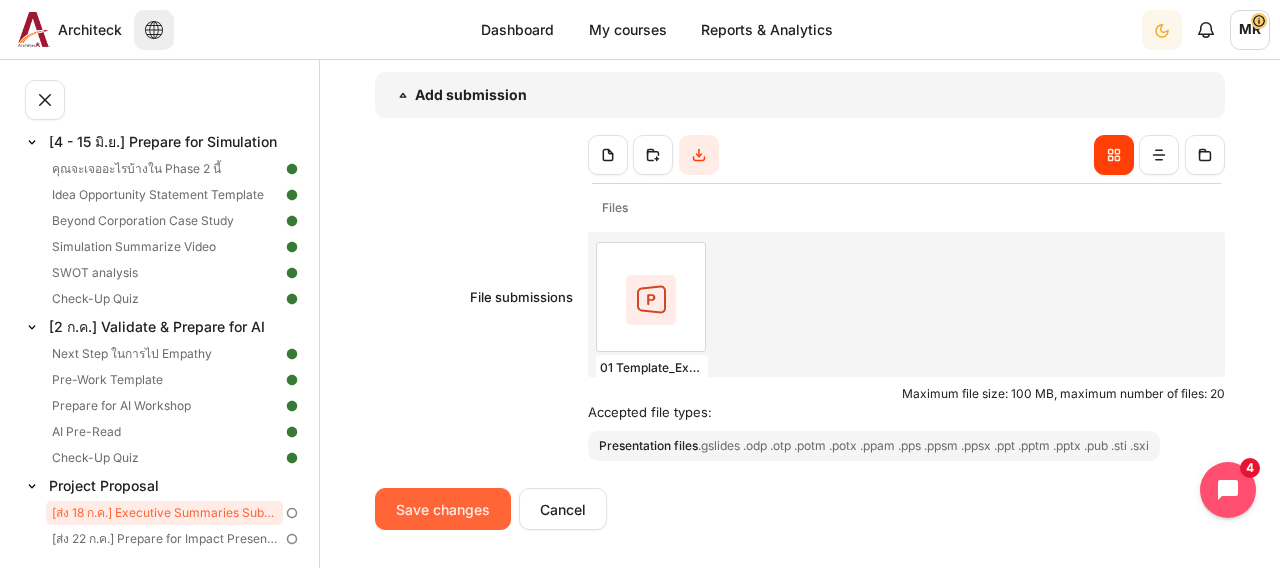 click on "Save changes" at bounding box center (443, 509) 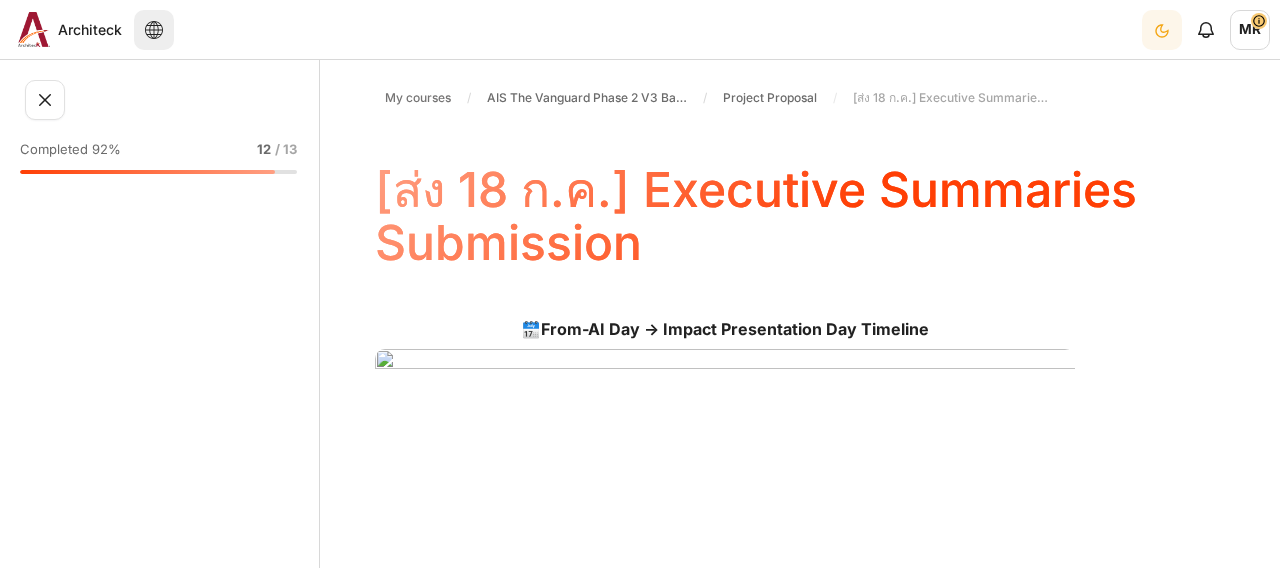 scroll, scrollTop: 0, scrollLeft: 0, axis: both 